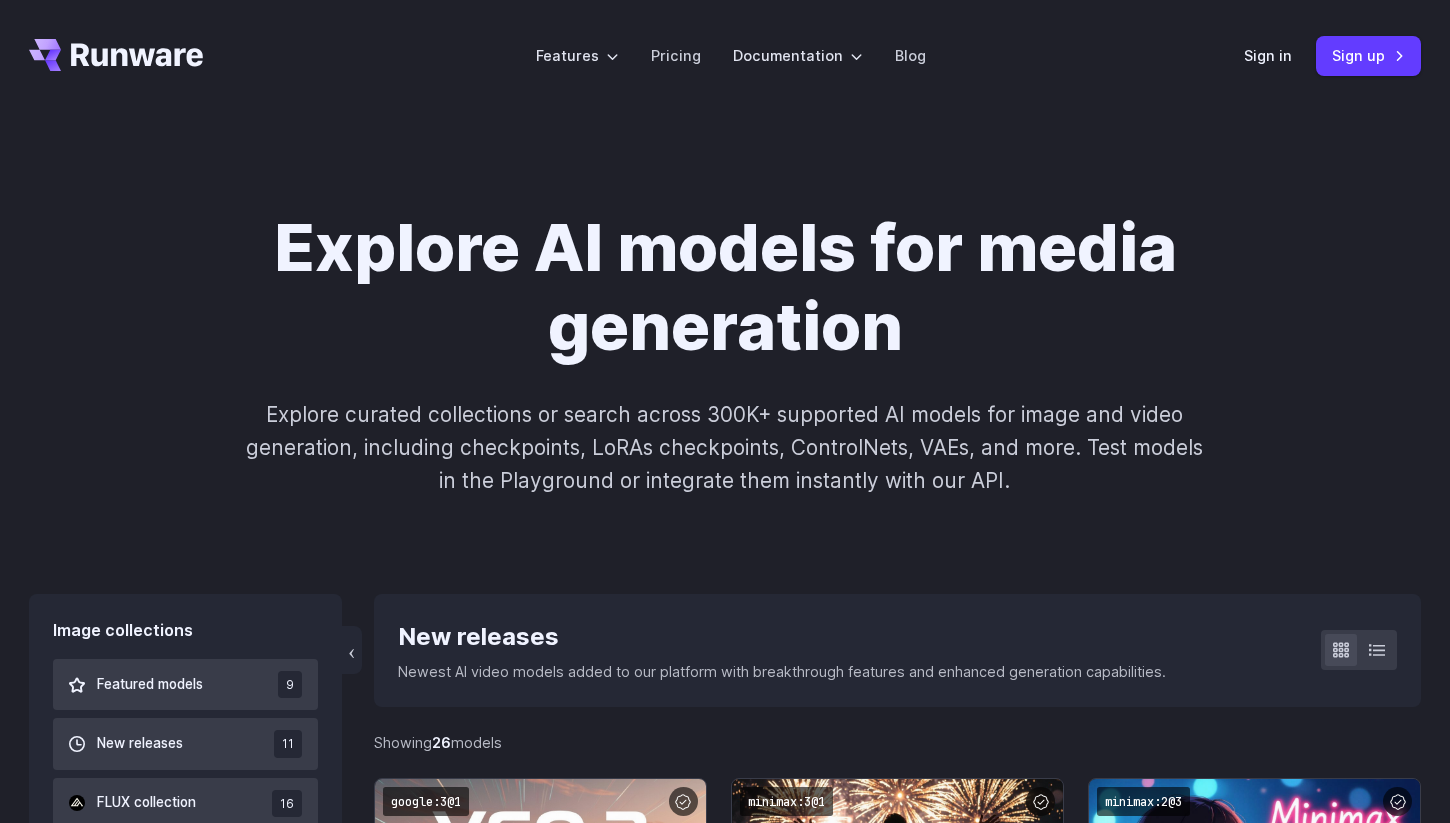 scroll, scrollTop: 0, scrollLeft: 0, axis: both 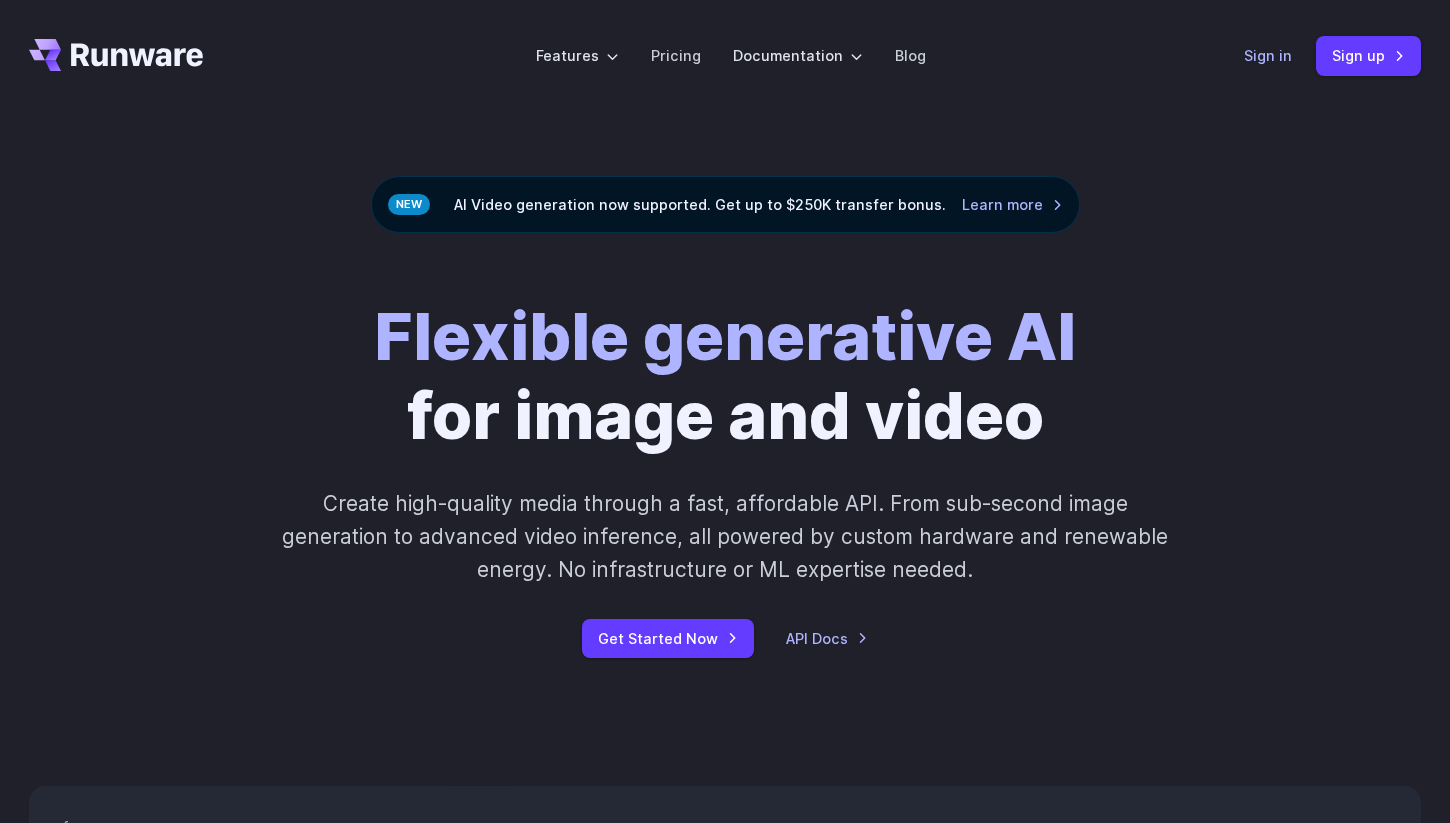 click on "Sign in" at bounding box center [1268, 55] 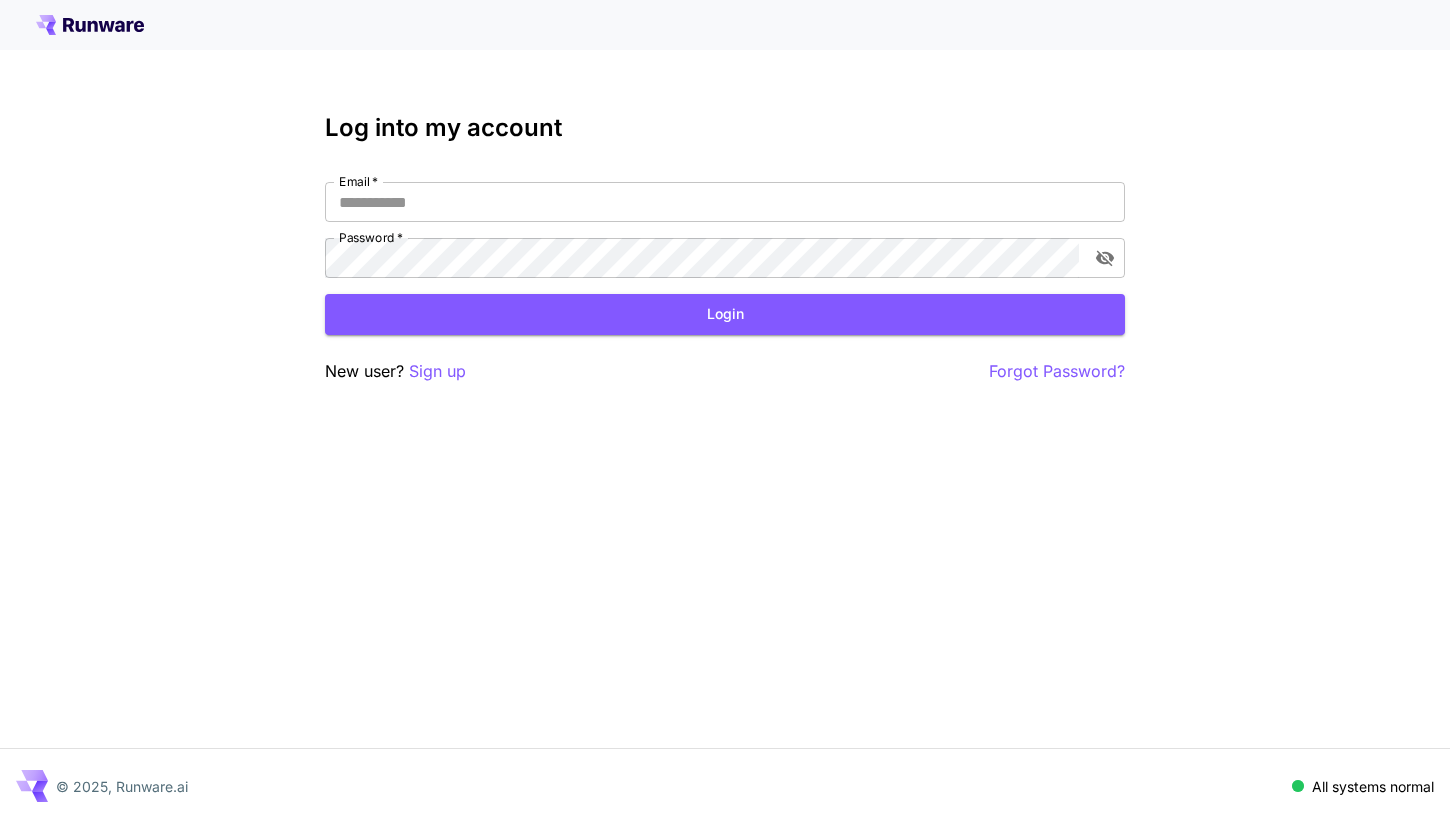 scroll, scrollTop: 0, scrollLeft: 0, axis: both 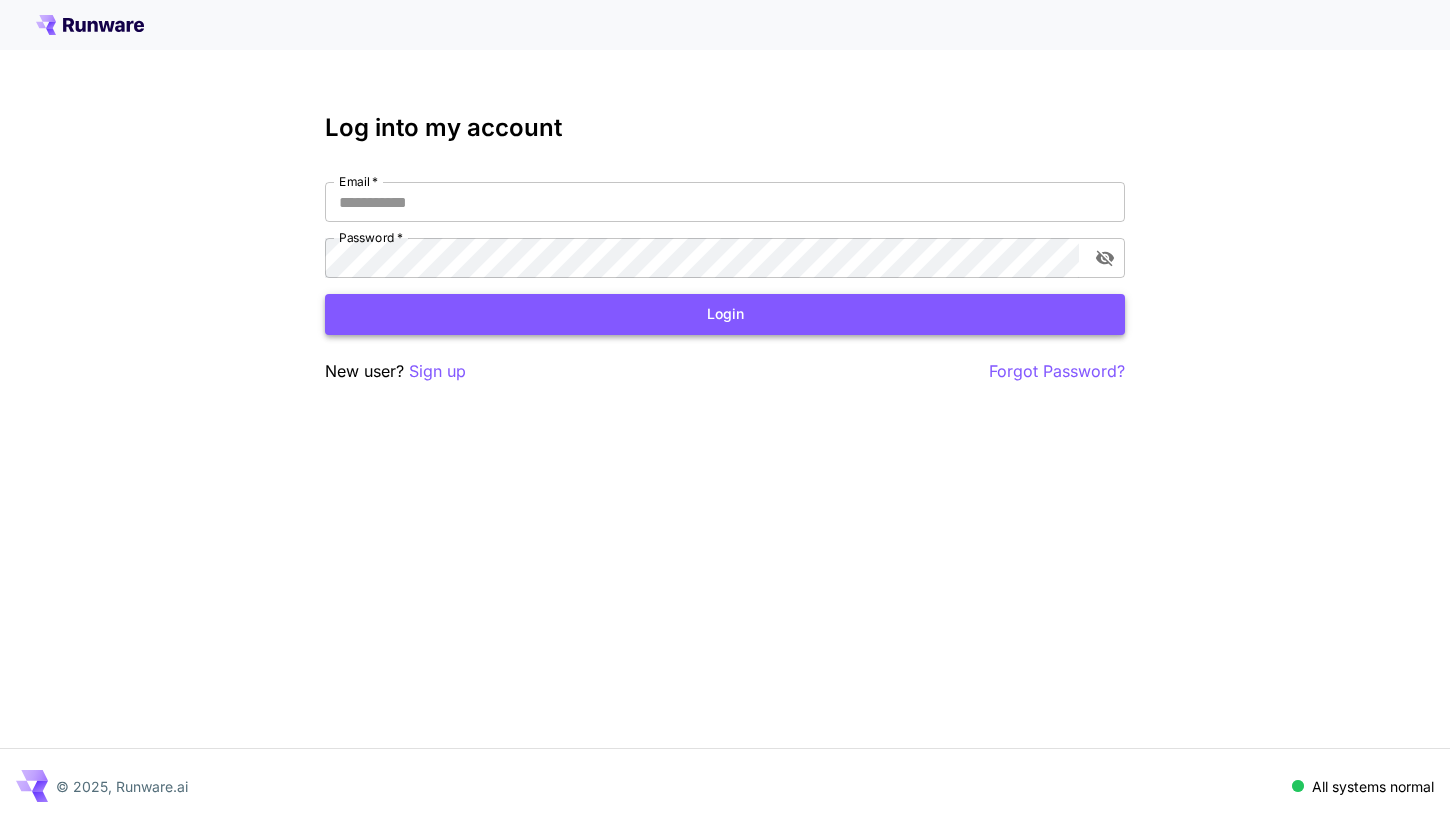 type on "**********" 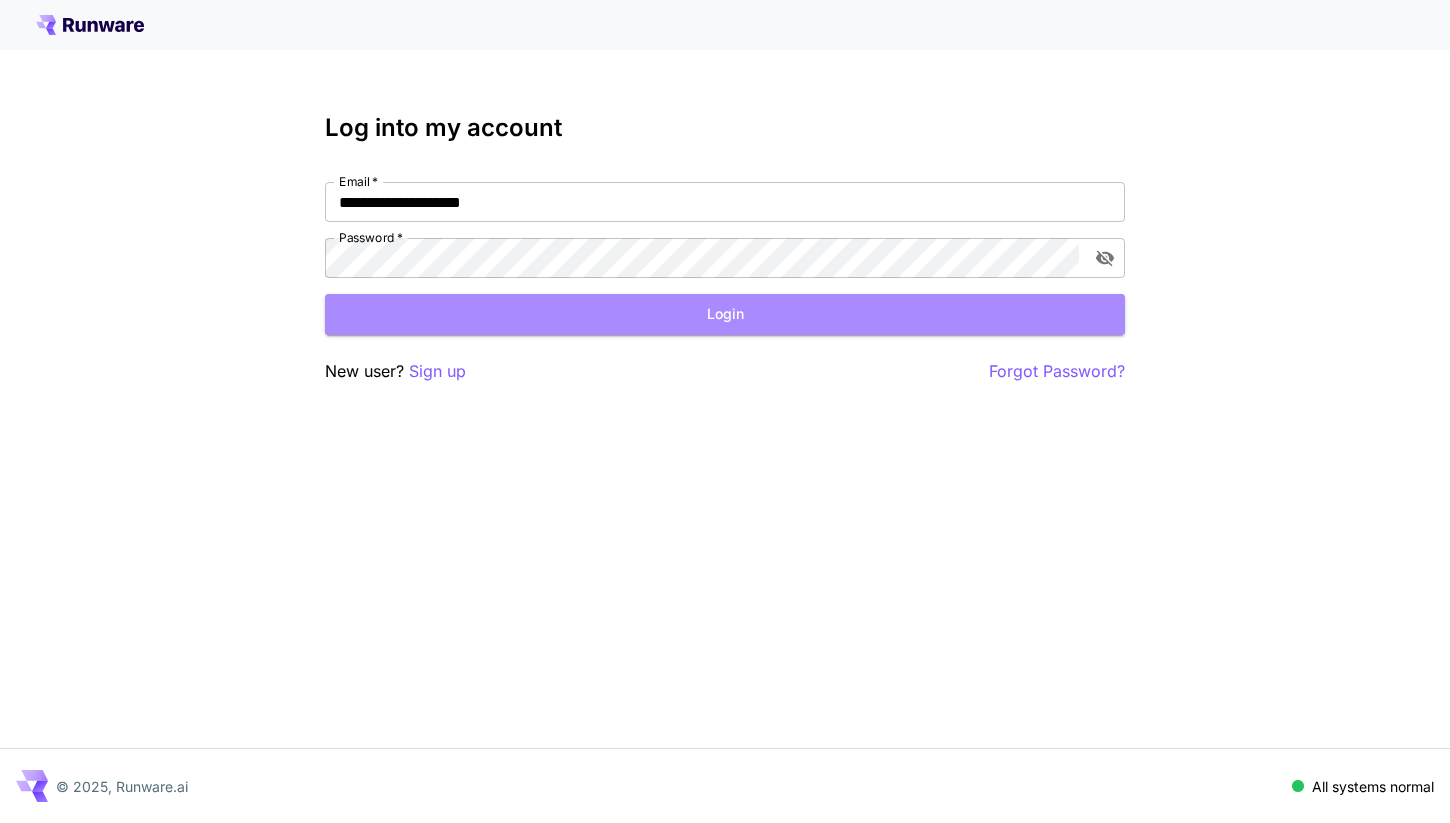 click on "Login" at bounding box center (725, 314) 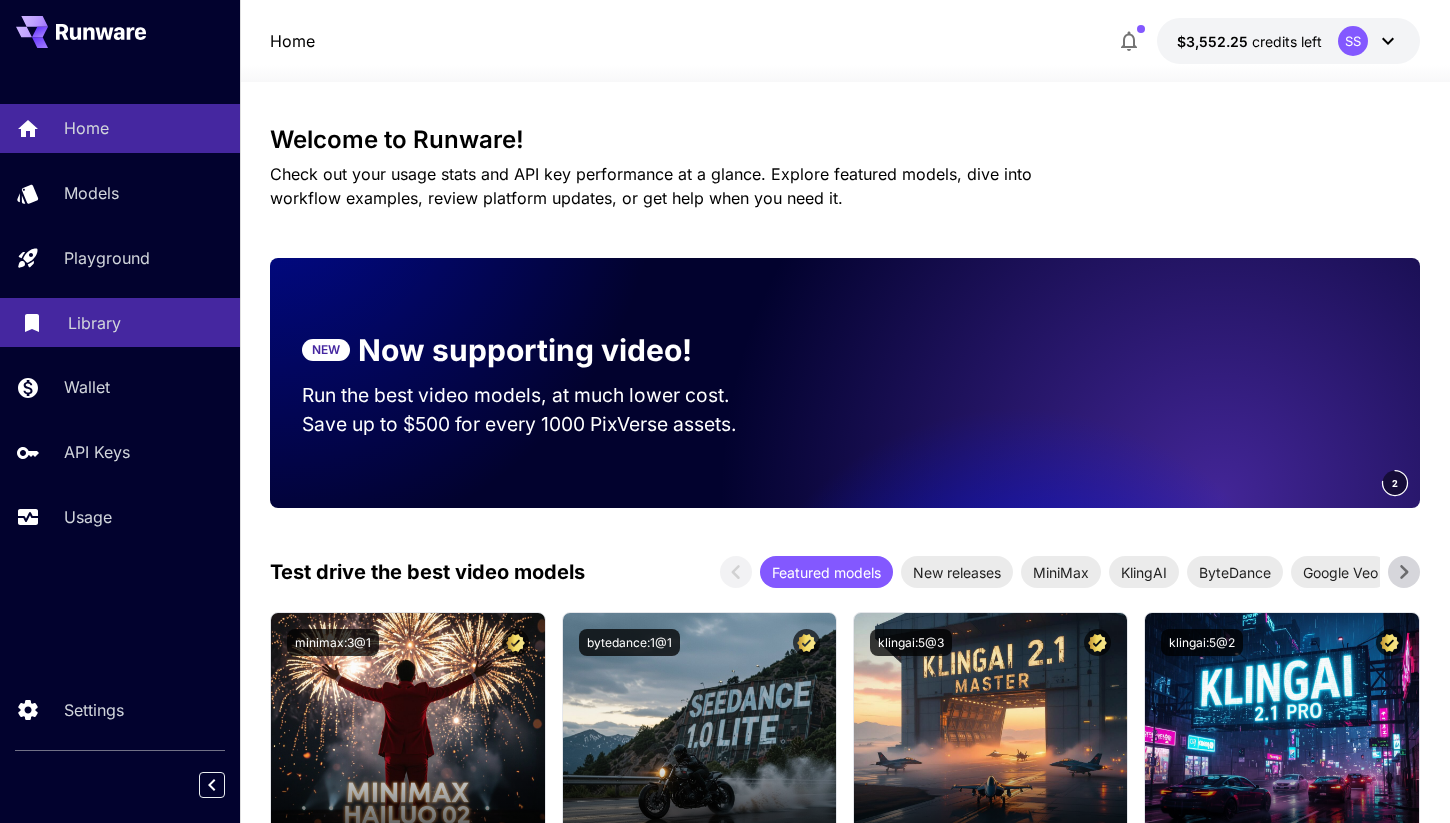 click on "Library" at bounding box center [120, 322] 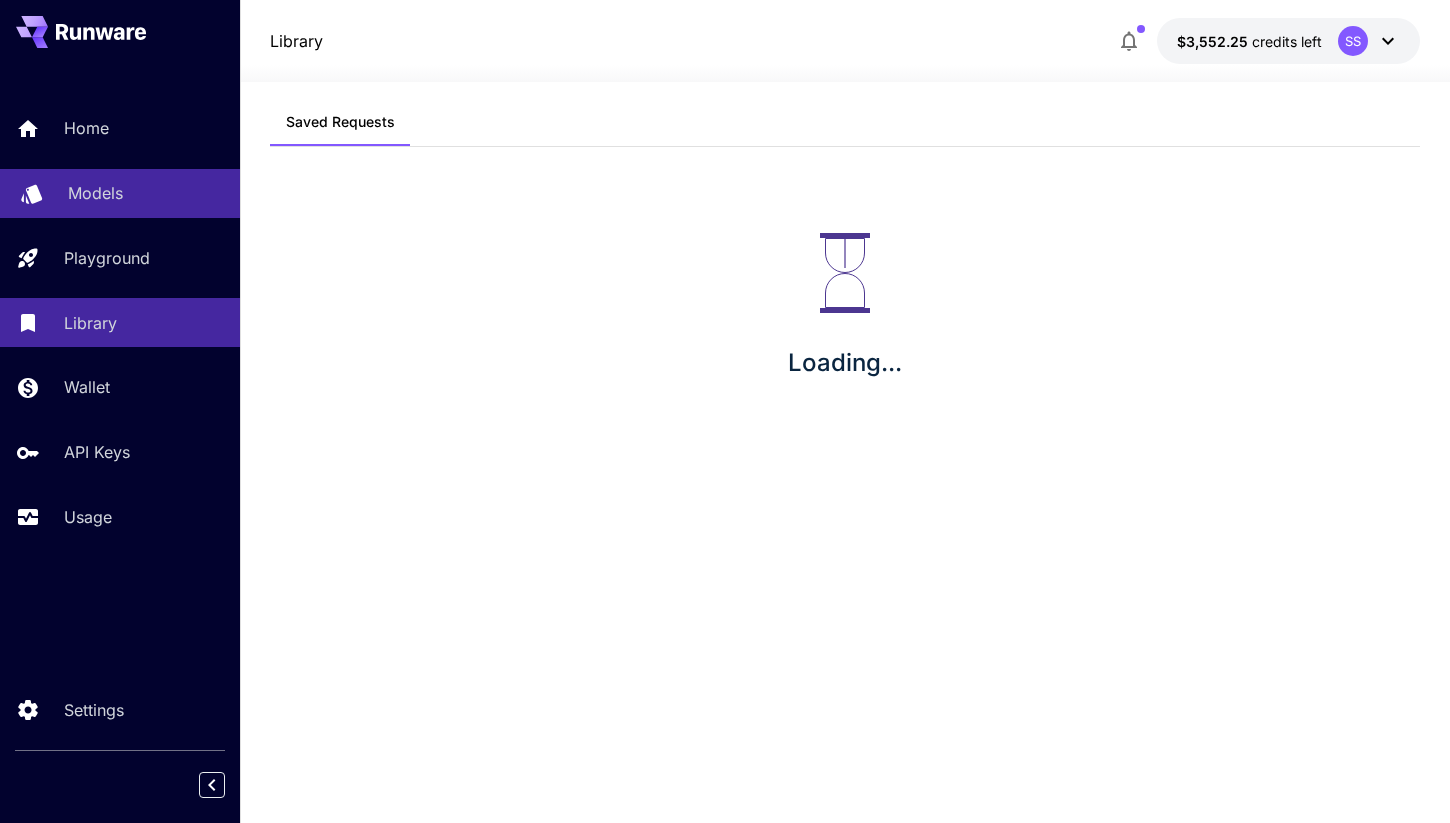 click on "Models" at bounding box center (146, 193) 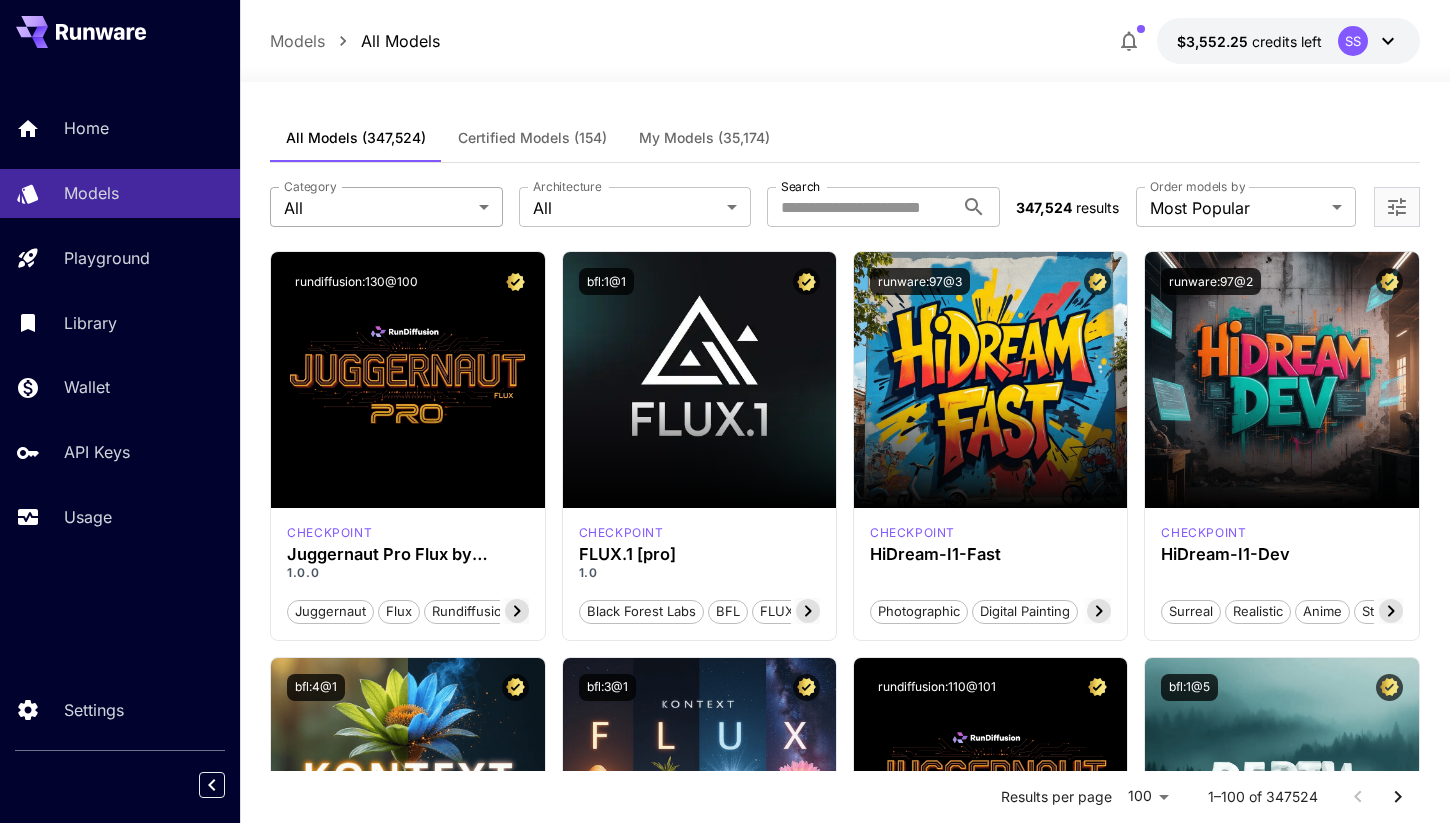 click on "**********" at bounding box center (725, 9553) 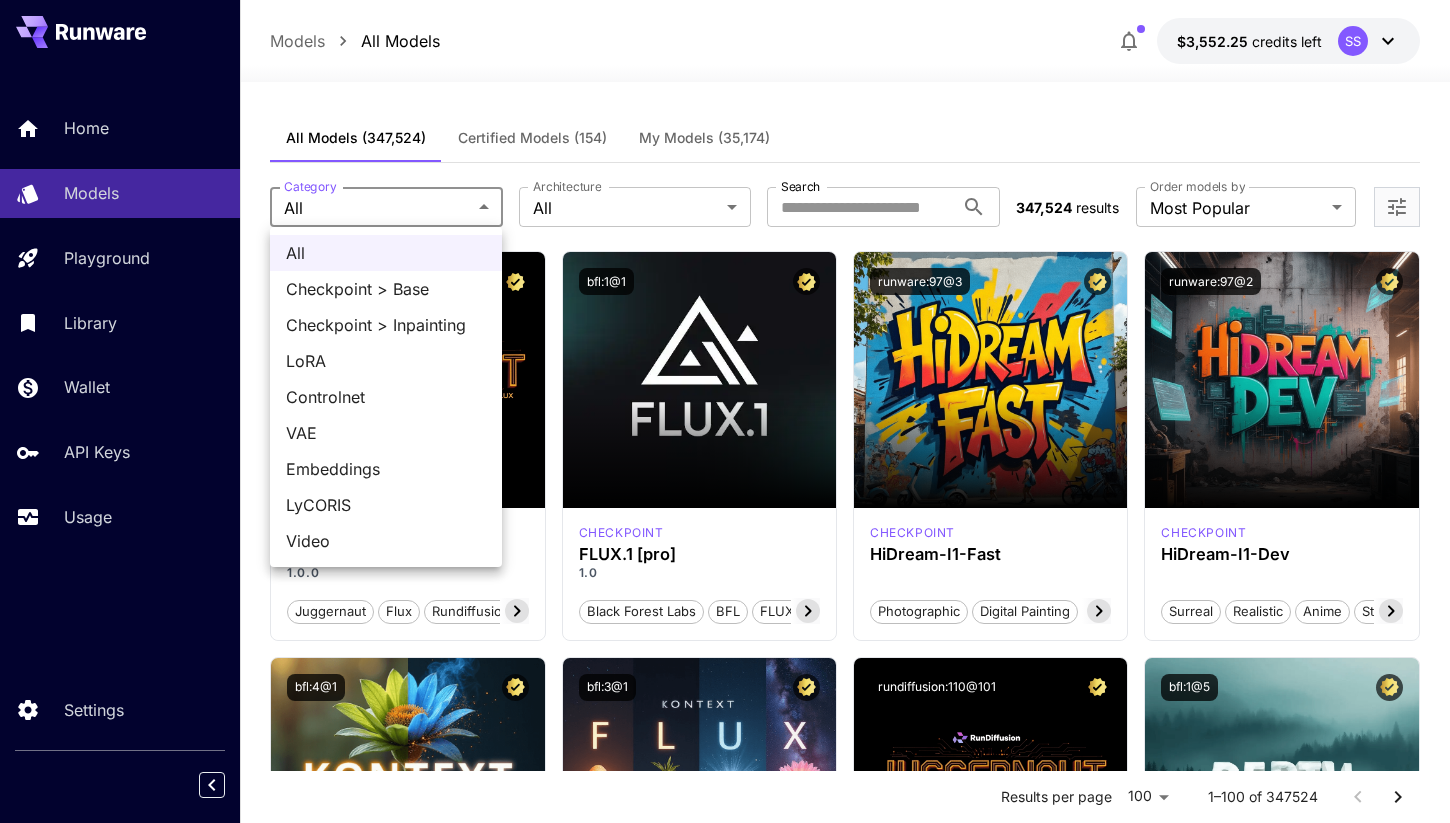 click at bounding box center (725, 411) 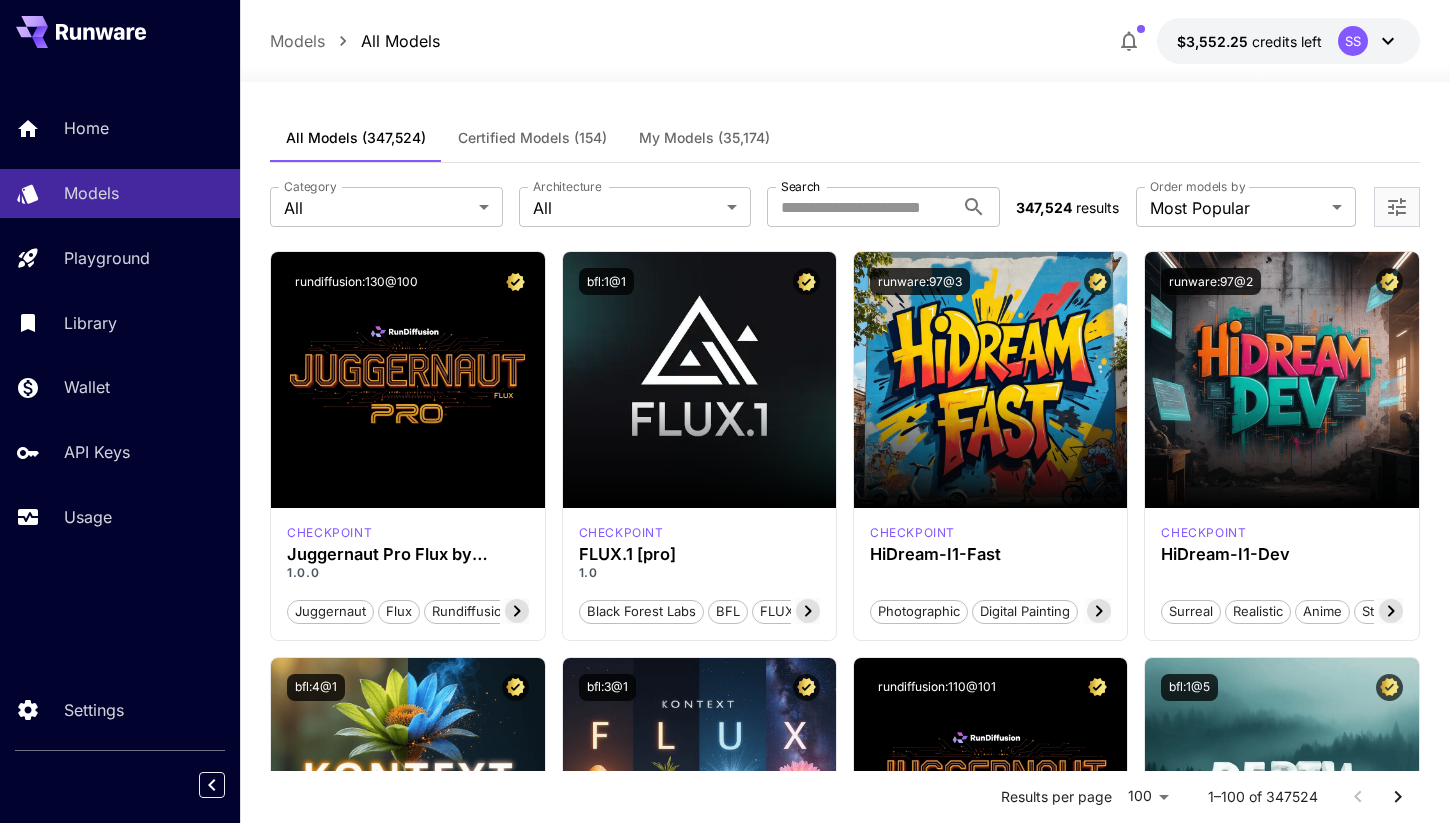 click on "All Checkpoint > Base Checkpoint > Inpainting LoRA Controlnet VAE Embeddings LyCORIS Video" at bounding box center [725, 411] 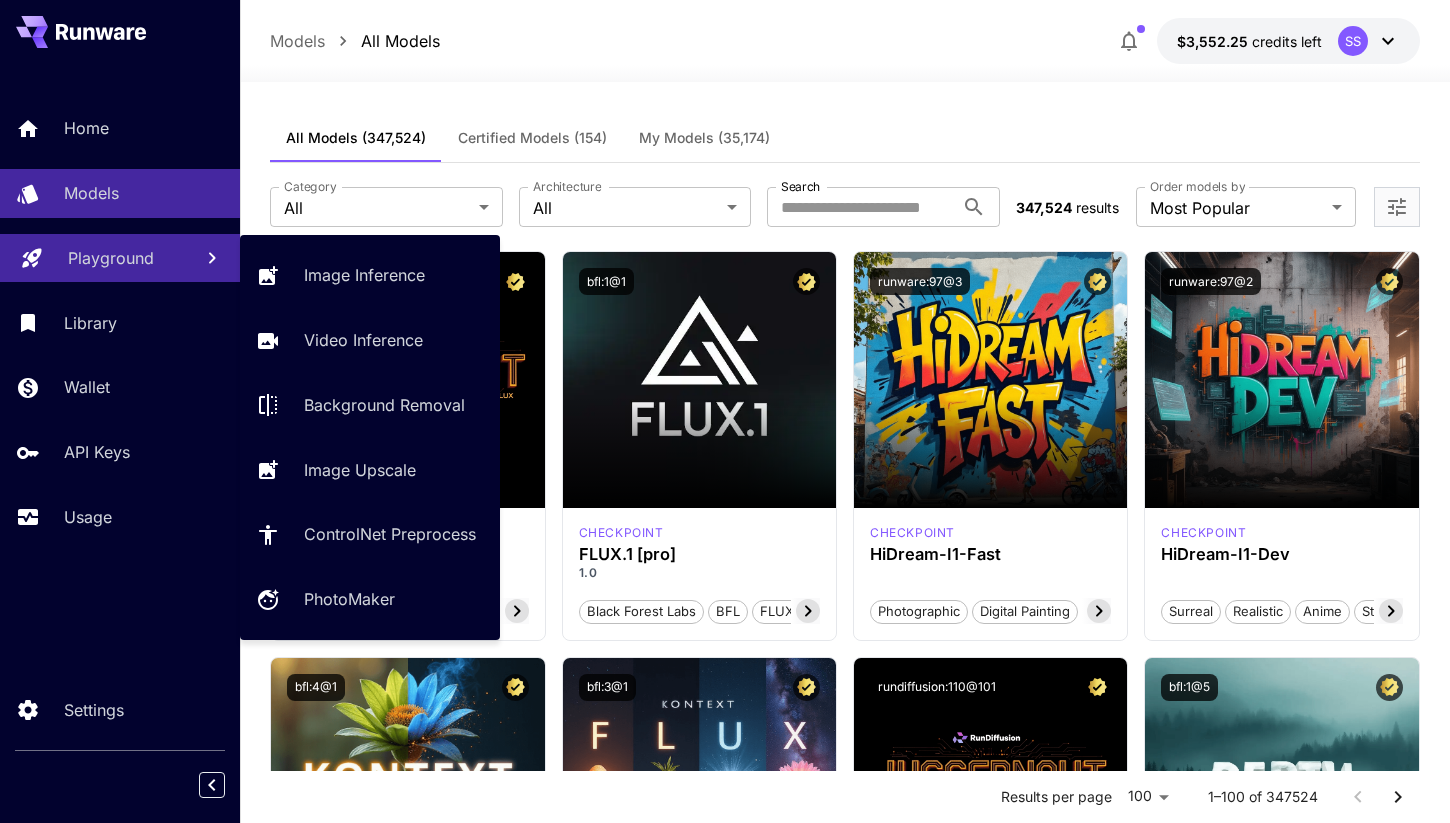 click on "Playground" at bounding box center (111, 258) 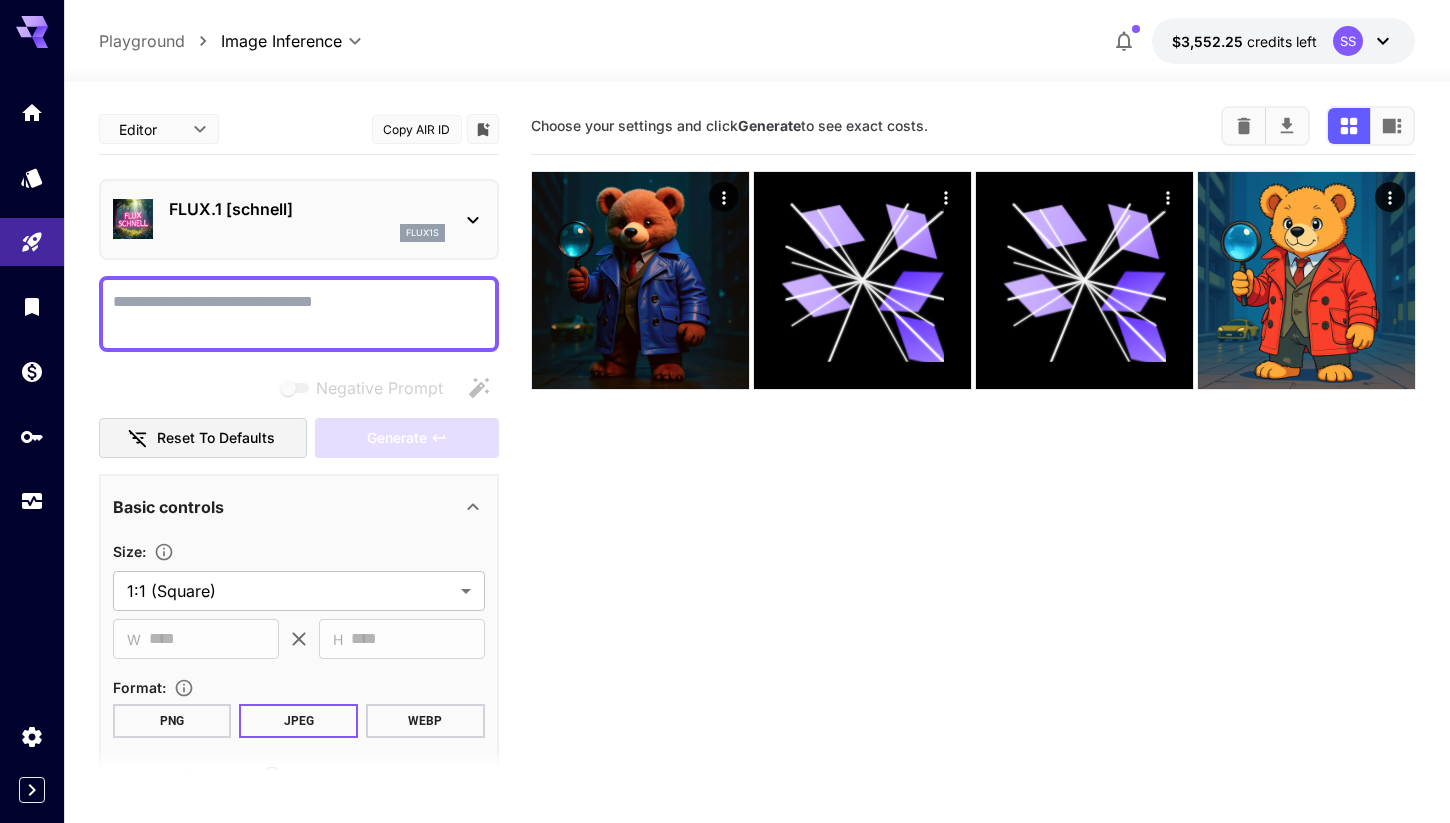 click on "FLUX.1 [schnell]" at bounding box center (307, 209) 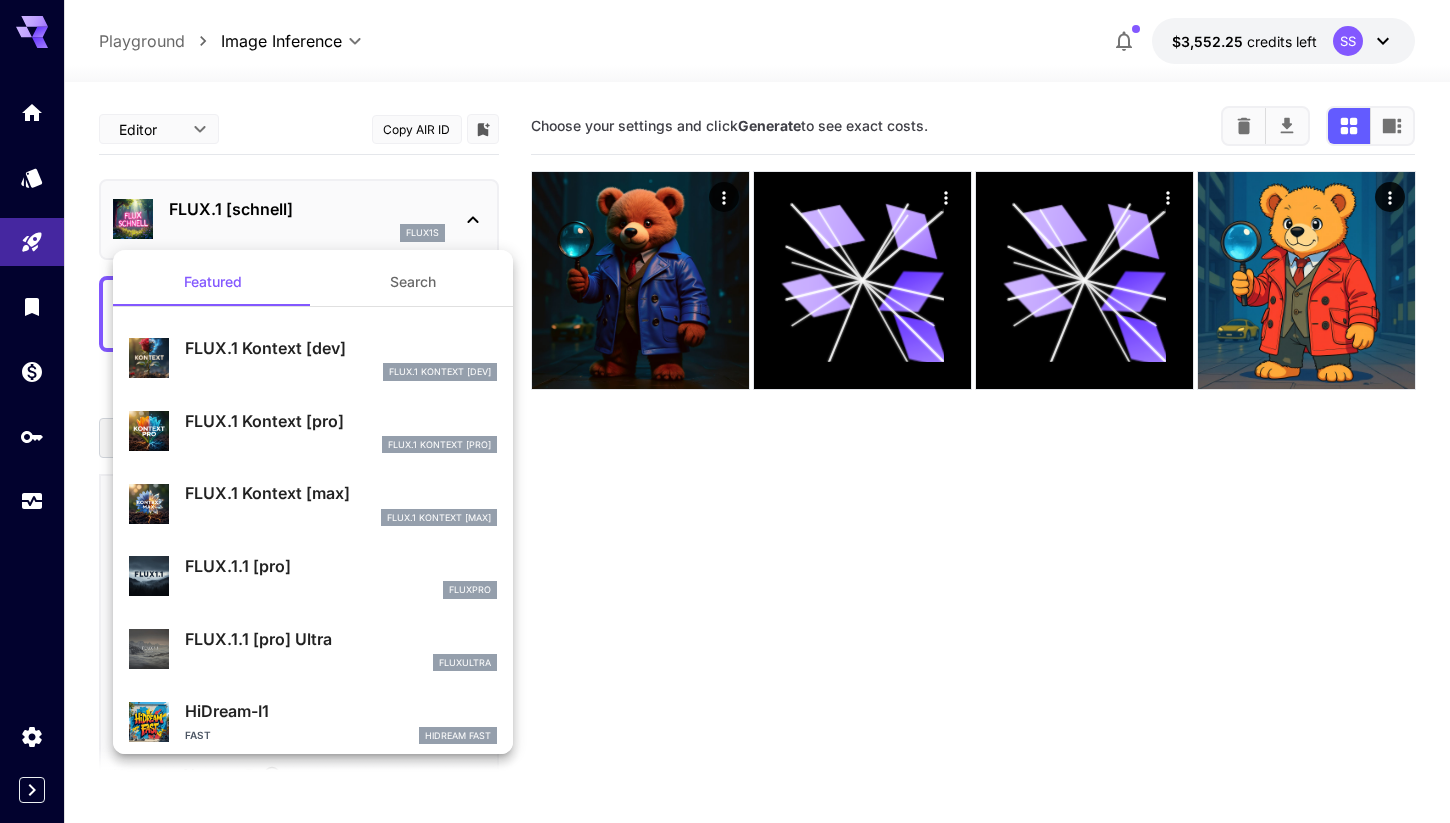 click at bounding box center (725, 411) 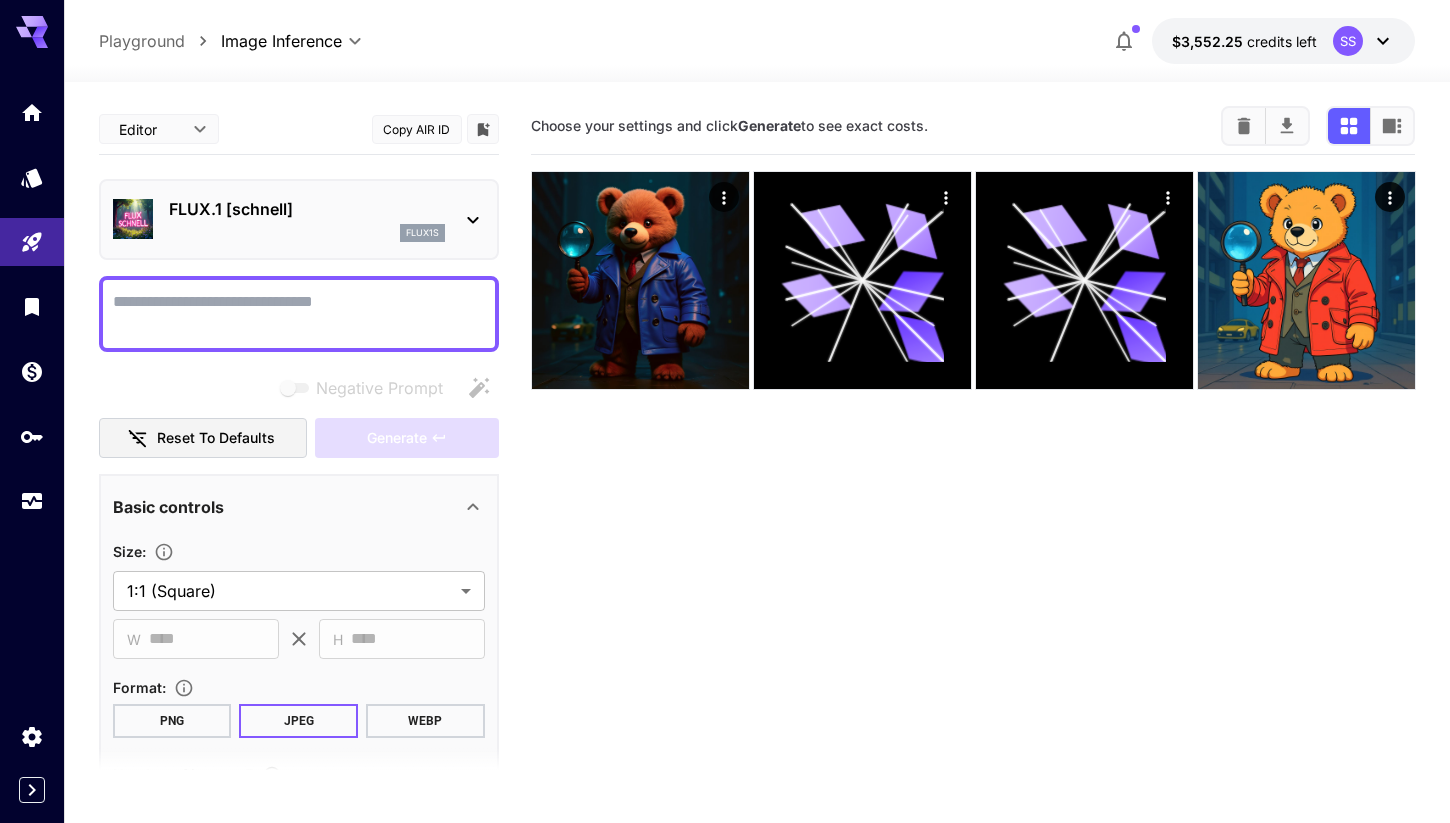 click on "Editor **** ​ Copy AIR ID" at bounding box center (299, 130) 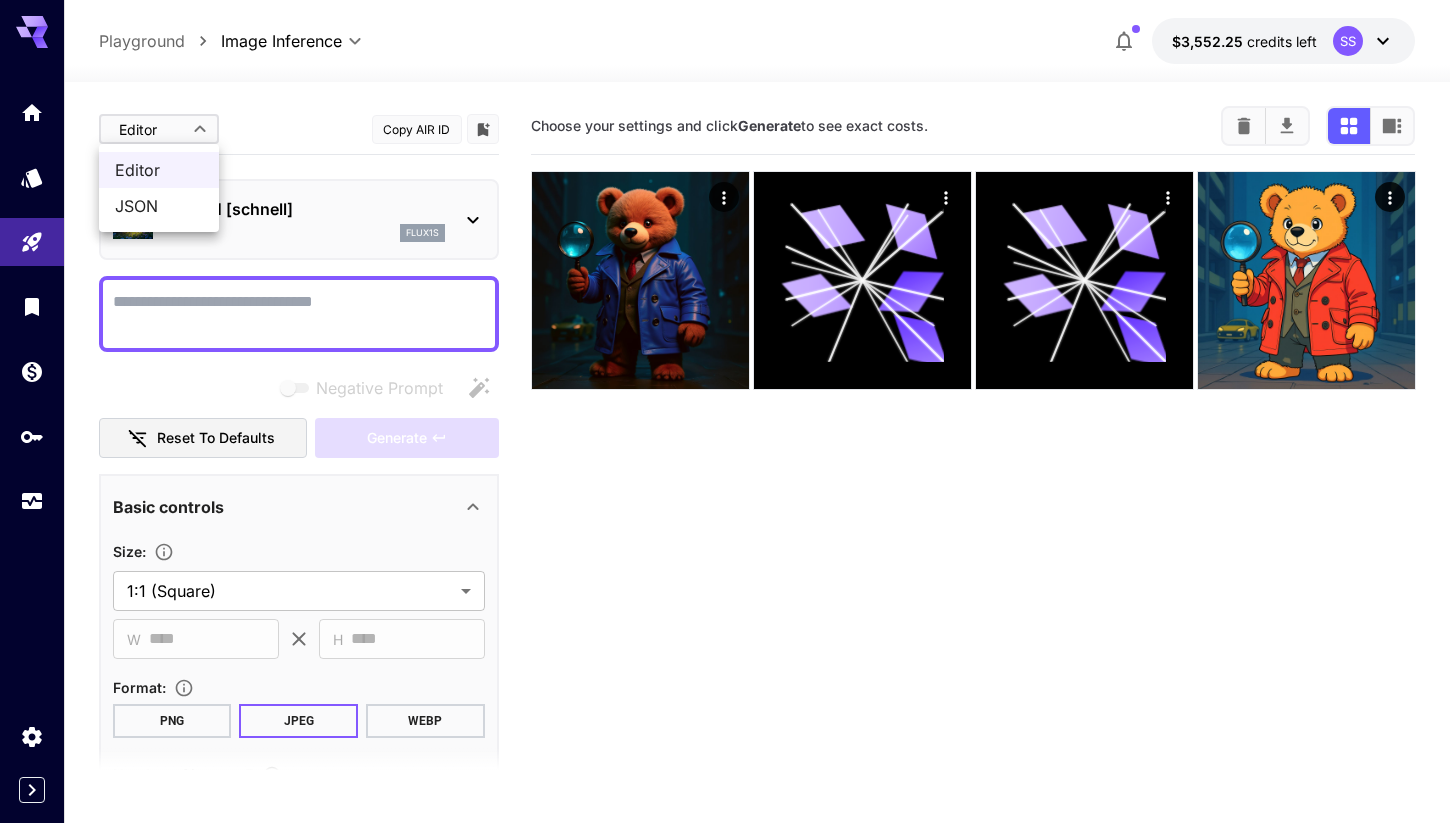 click on "**********" at bounding box center (725, 490) 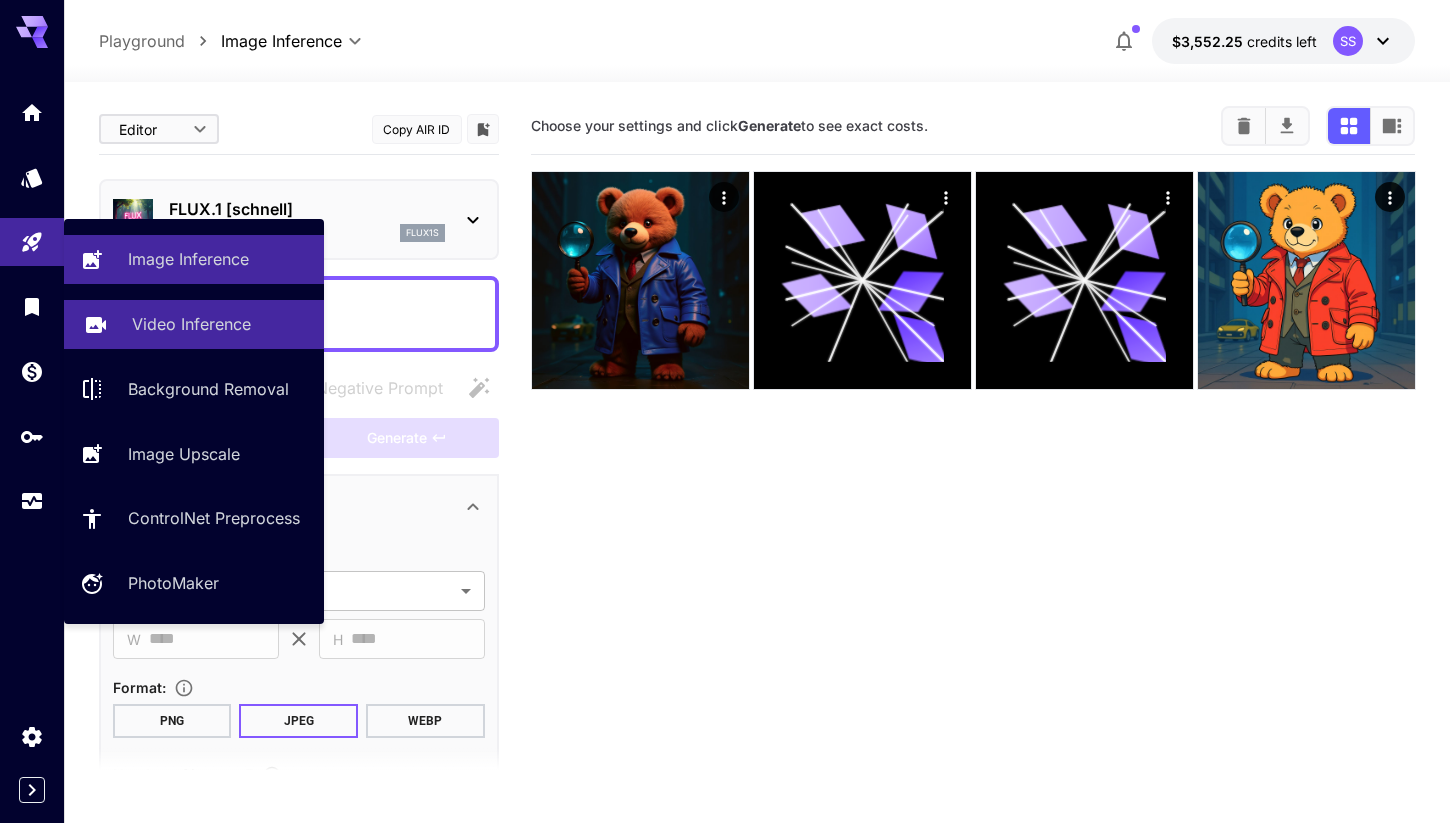 click on "Video Inference" at bounding box center (194, 324) 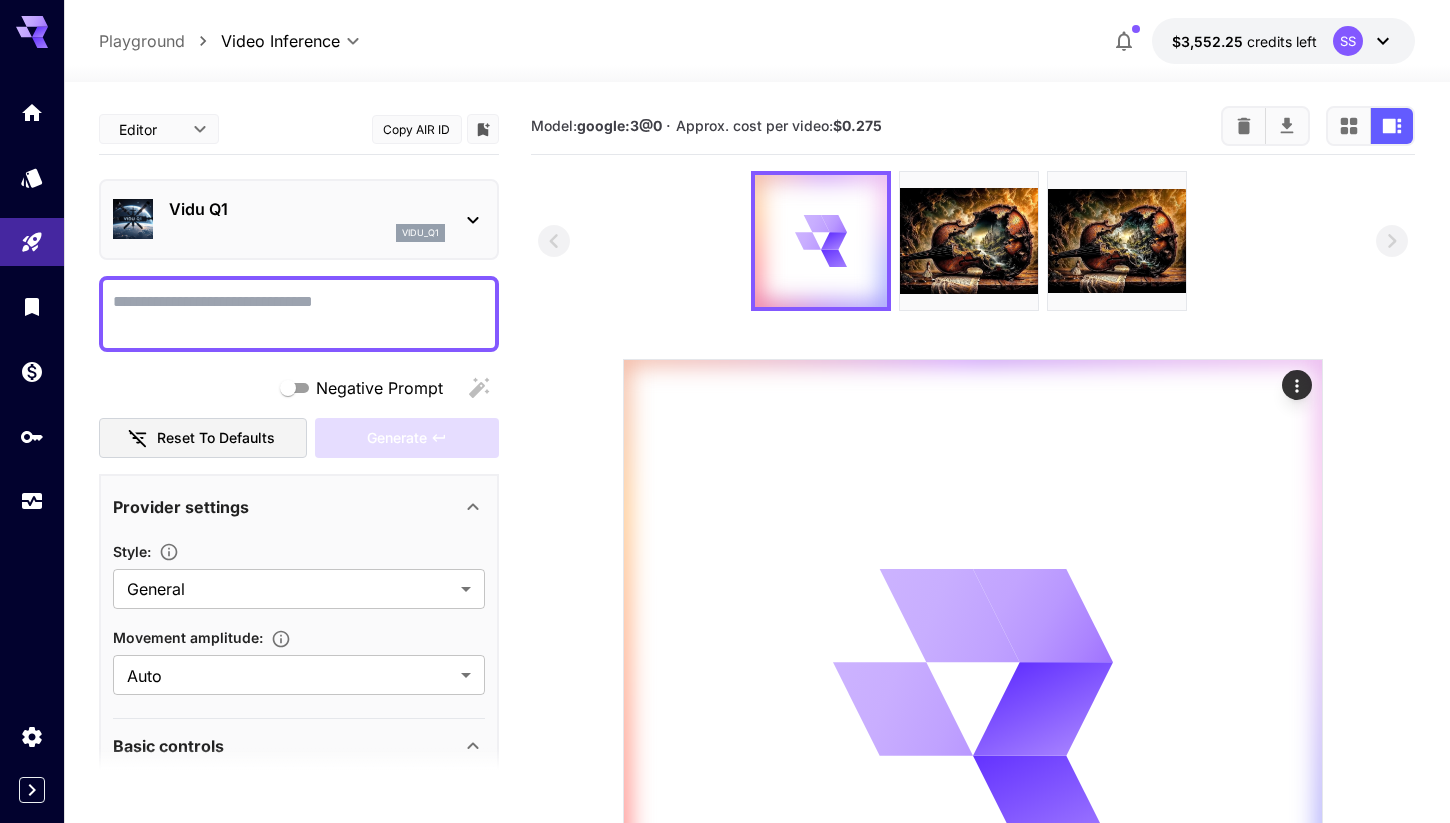 click on "vidu_q1" at bounding box center (307, 233) 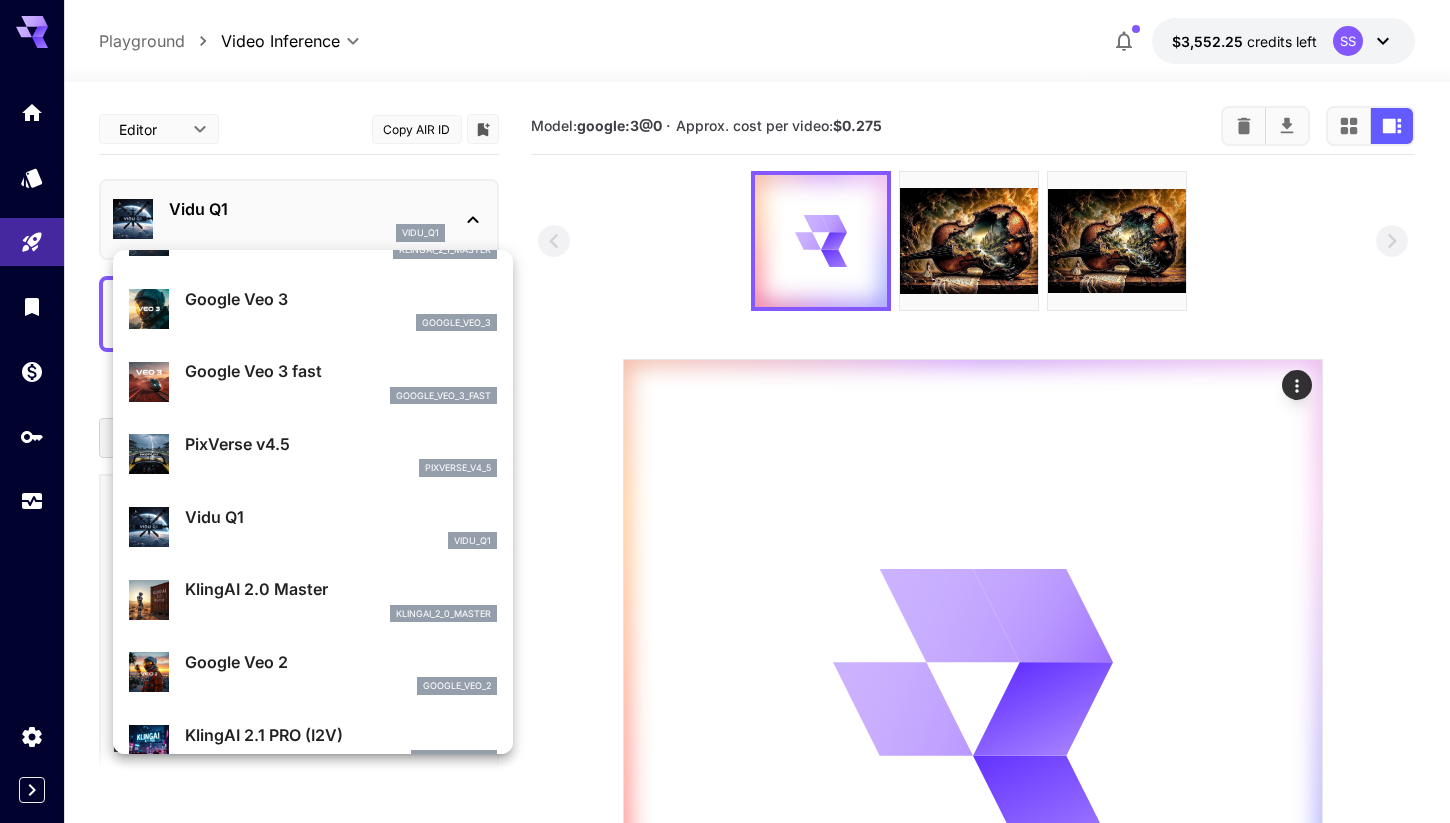 scroll, scrollTop: 207, scrollLeft: 0, axis: vertical 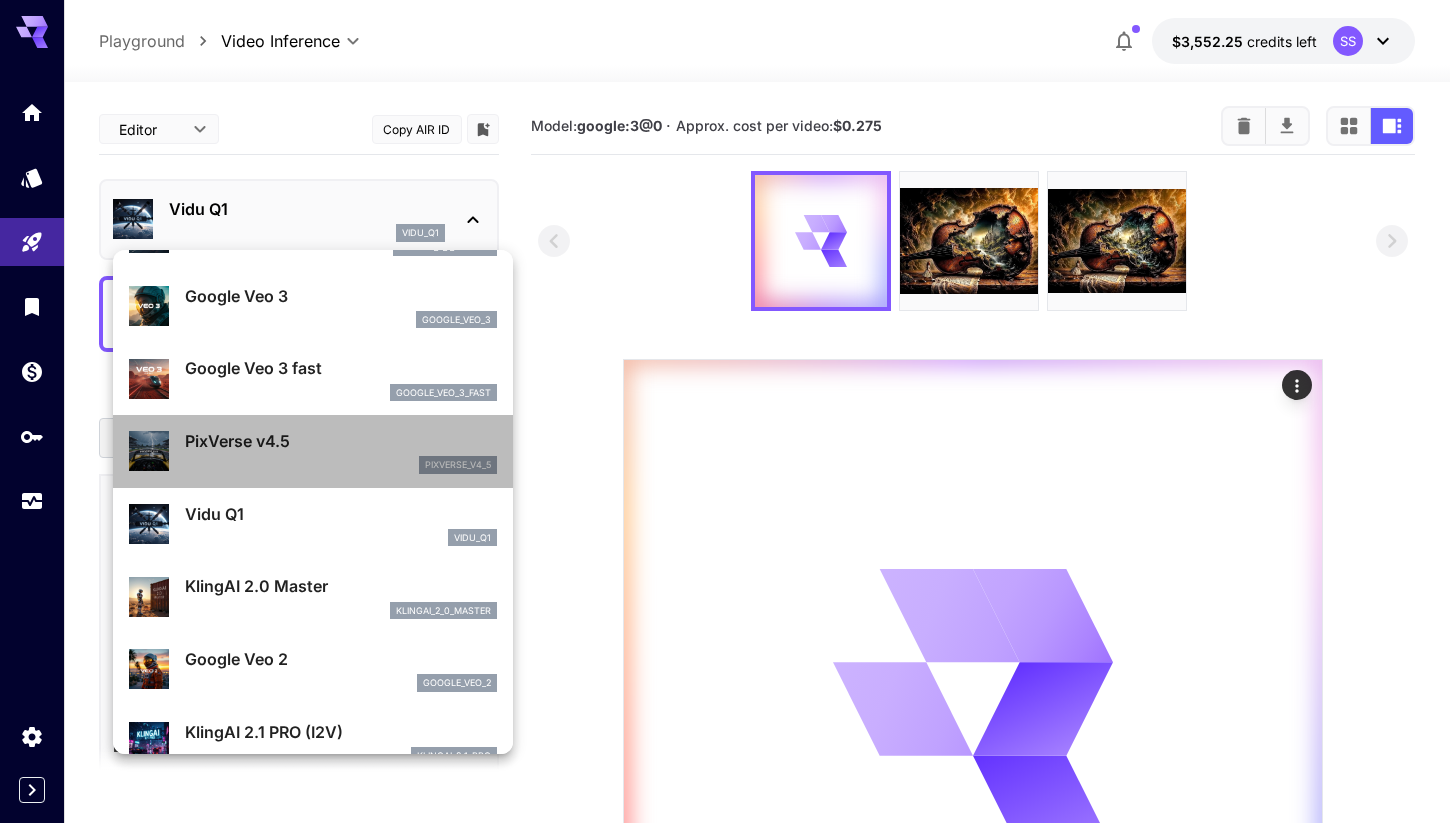 click on "PixVerse v4.5" at bounding box center (341, 223) 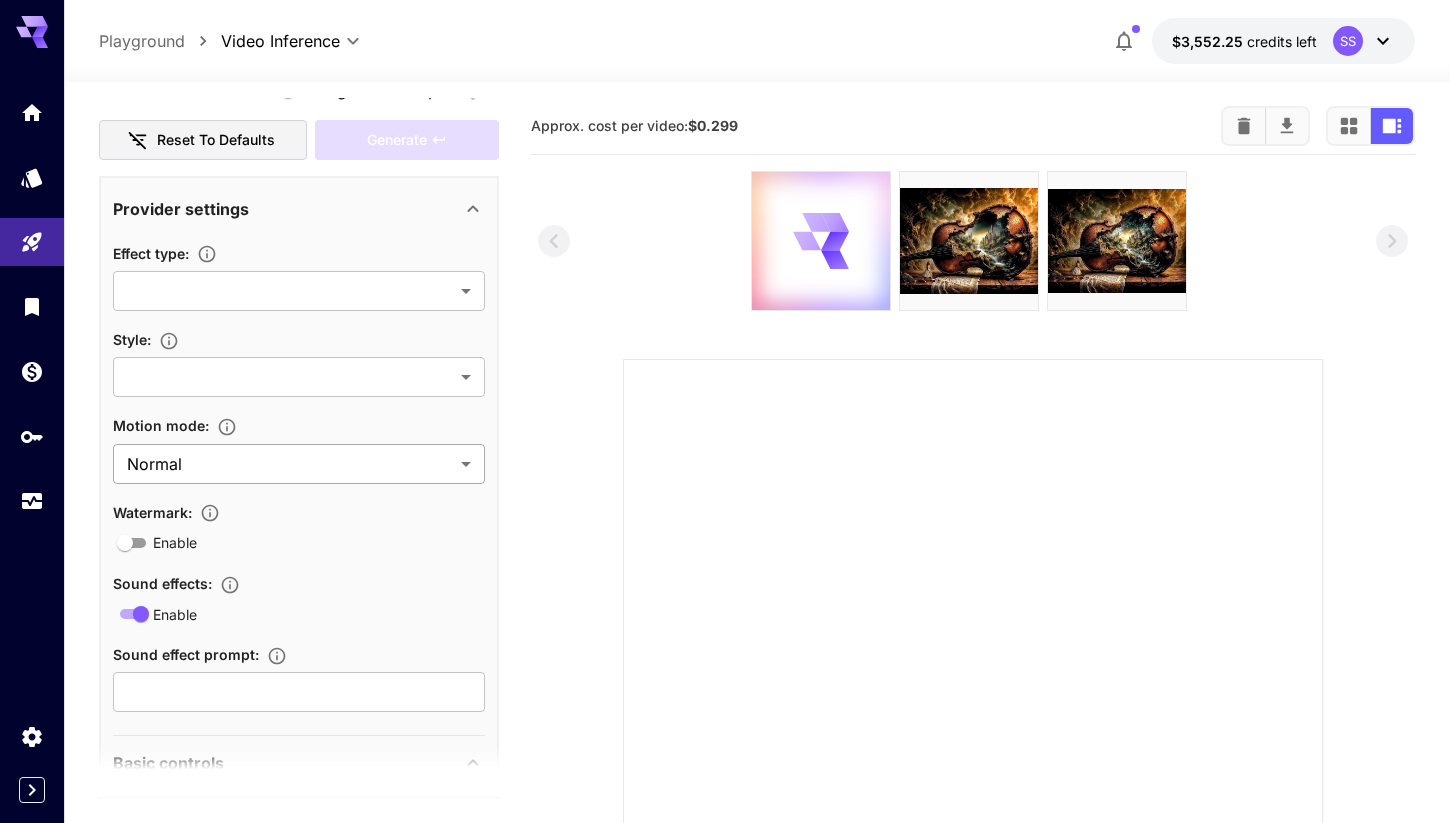 scroll, scrollTop: 348, scrollLeft: 0, axis: vertical 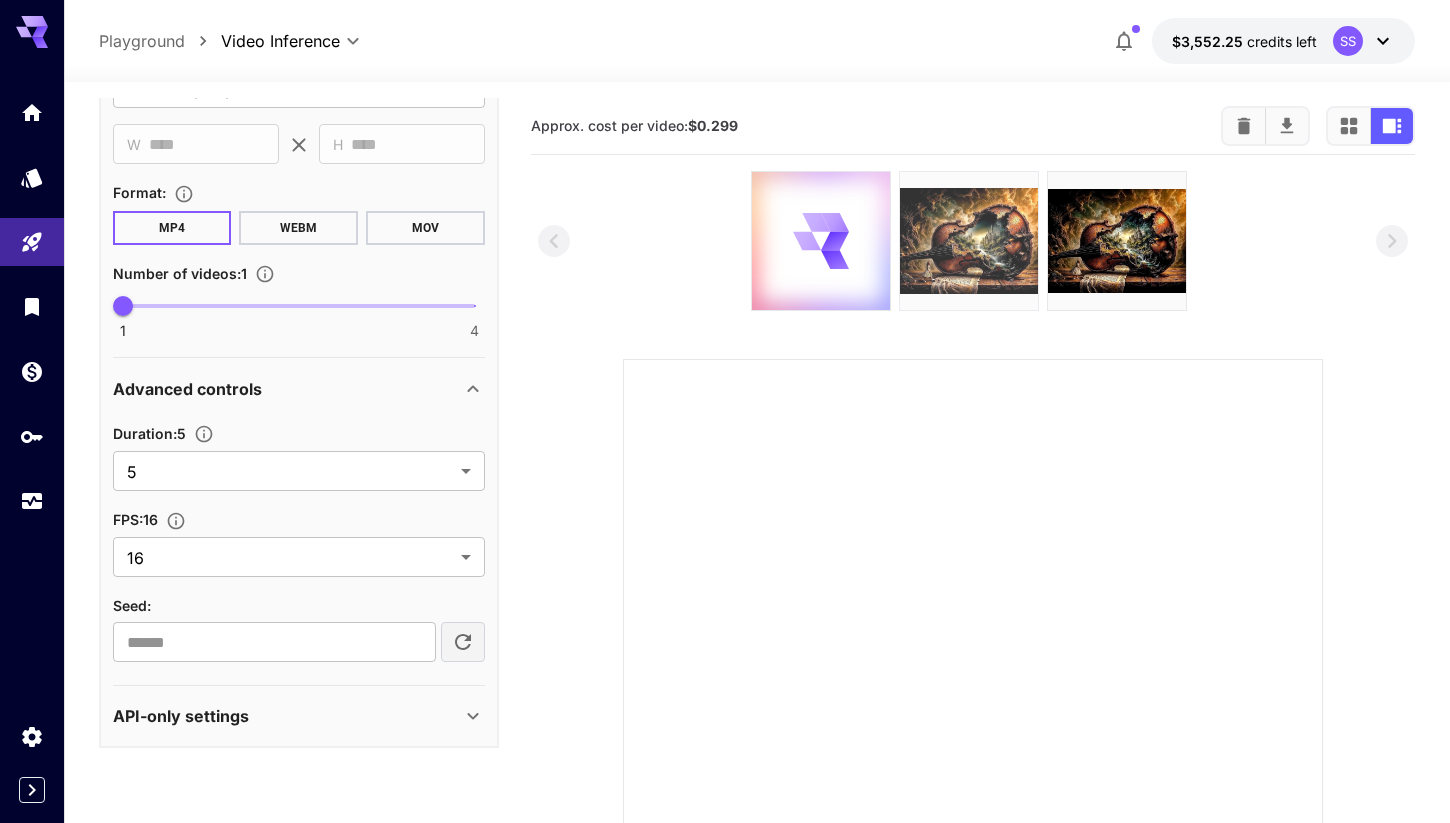 click at bounding box center (969, 241) 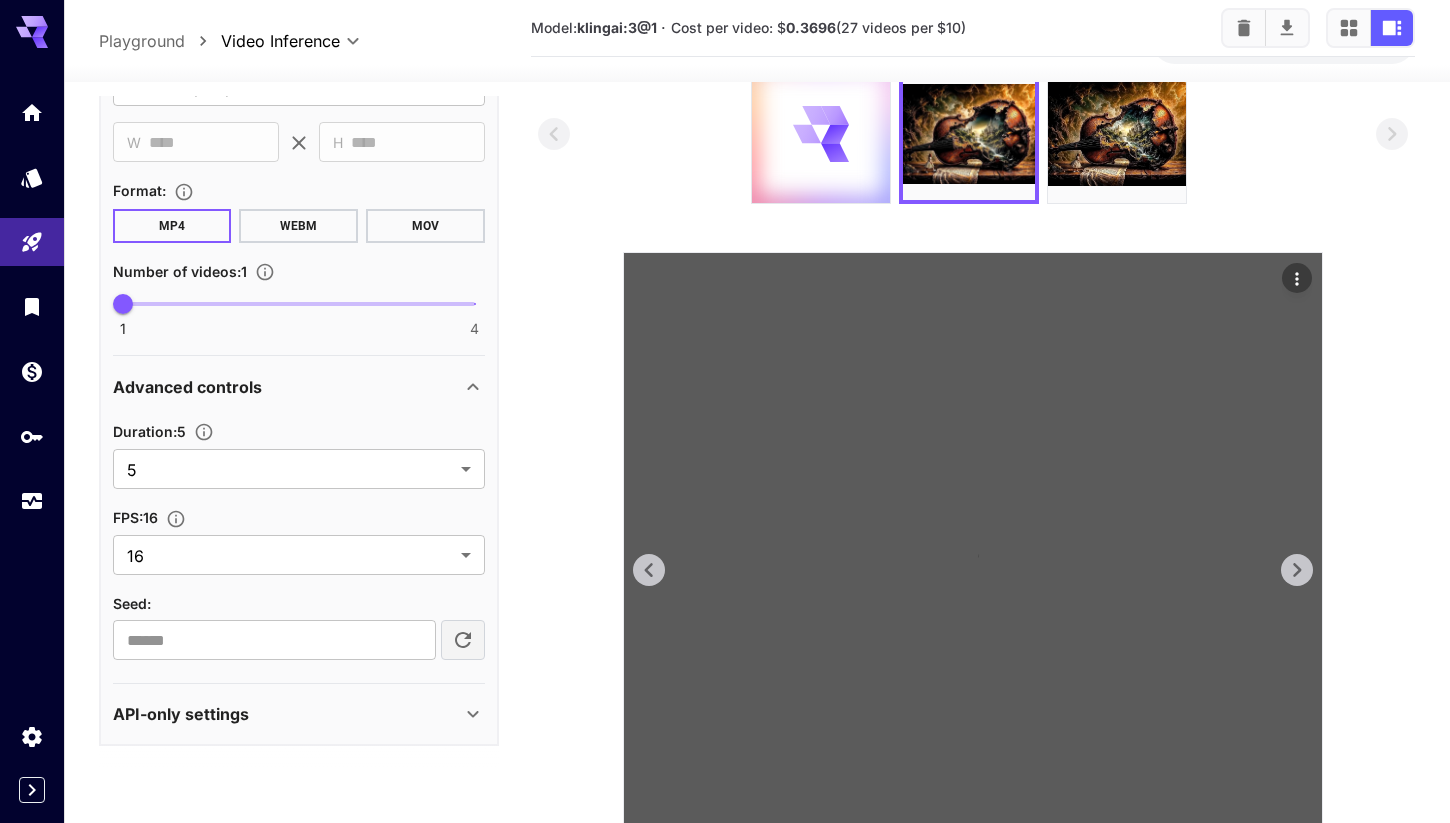 scroll, scrollTop: 0, scrollLeft: 0, axis: both 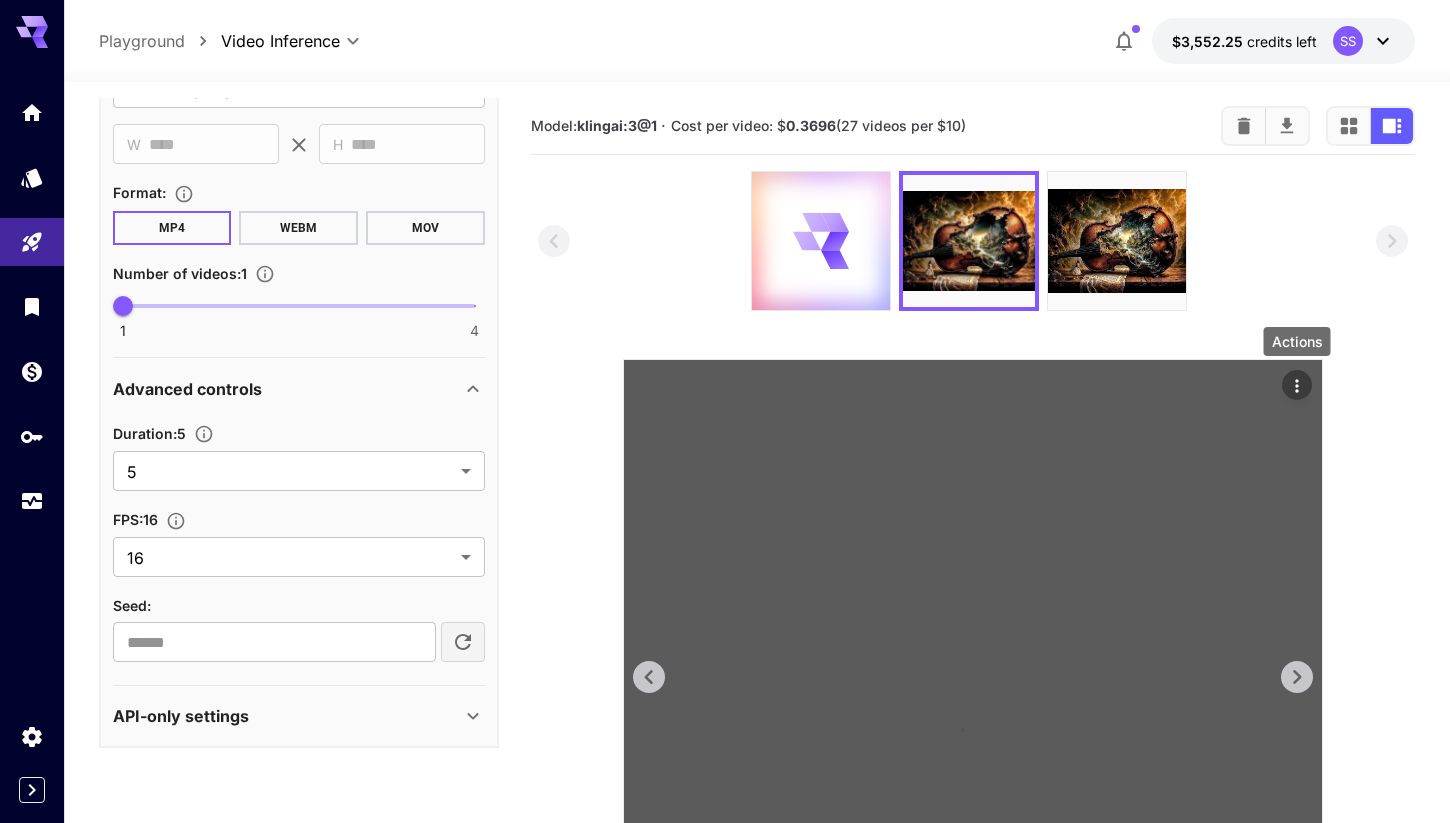 click at bounding box center [1297, 386] 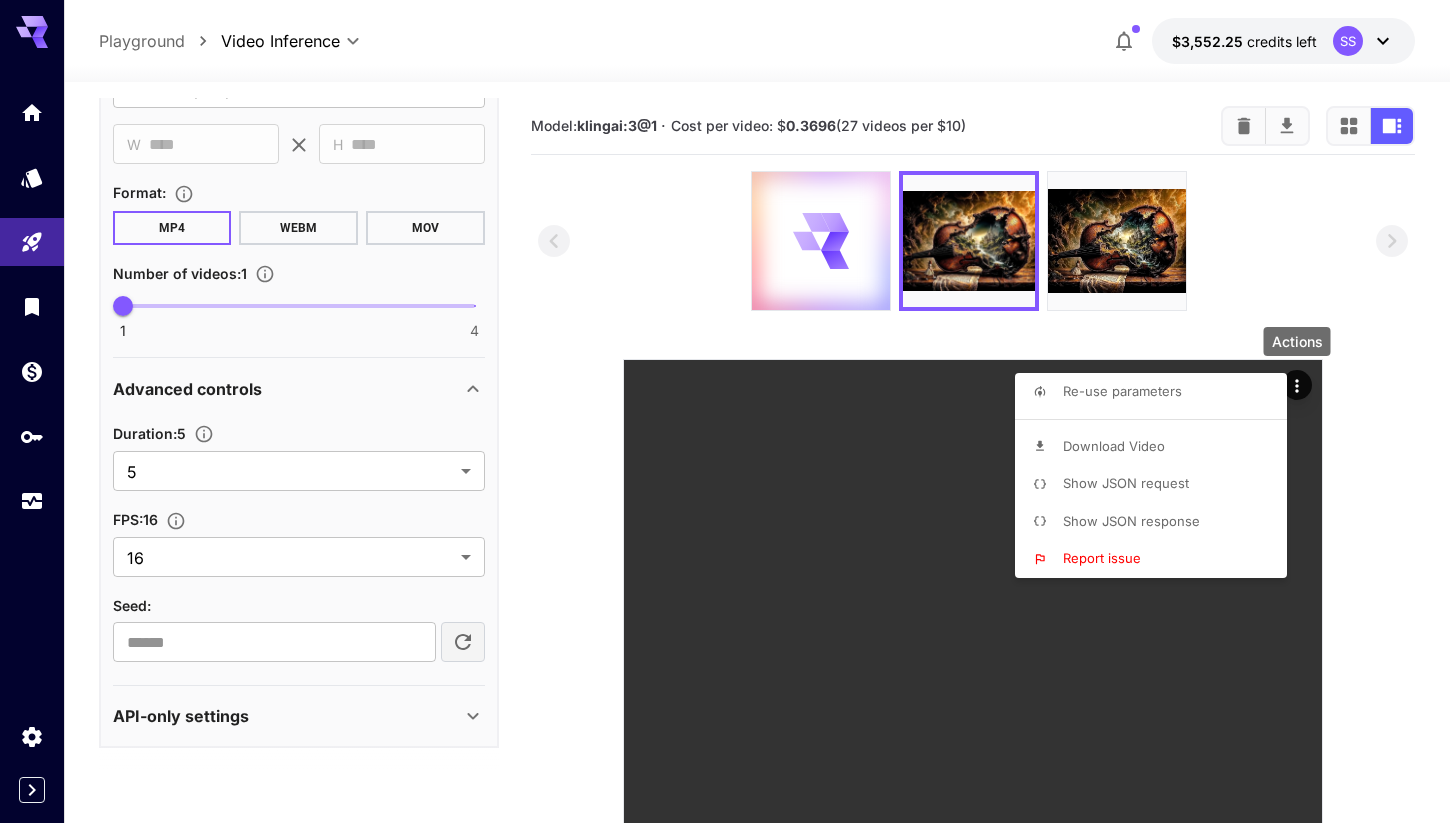 click on "Show JSON request" at bounding box center [1122, 391] 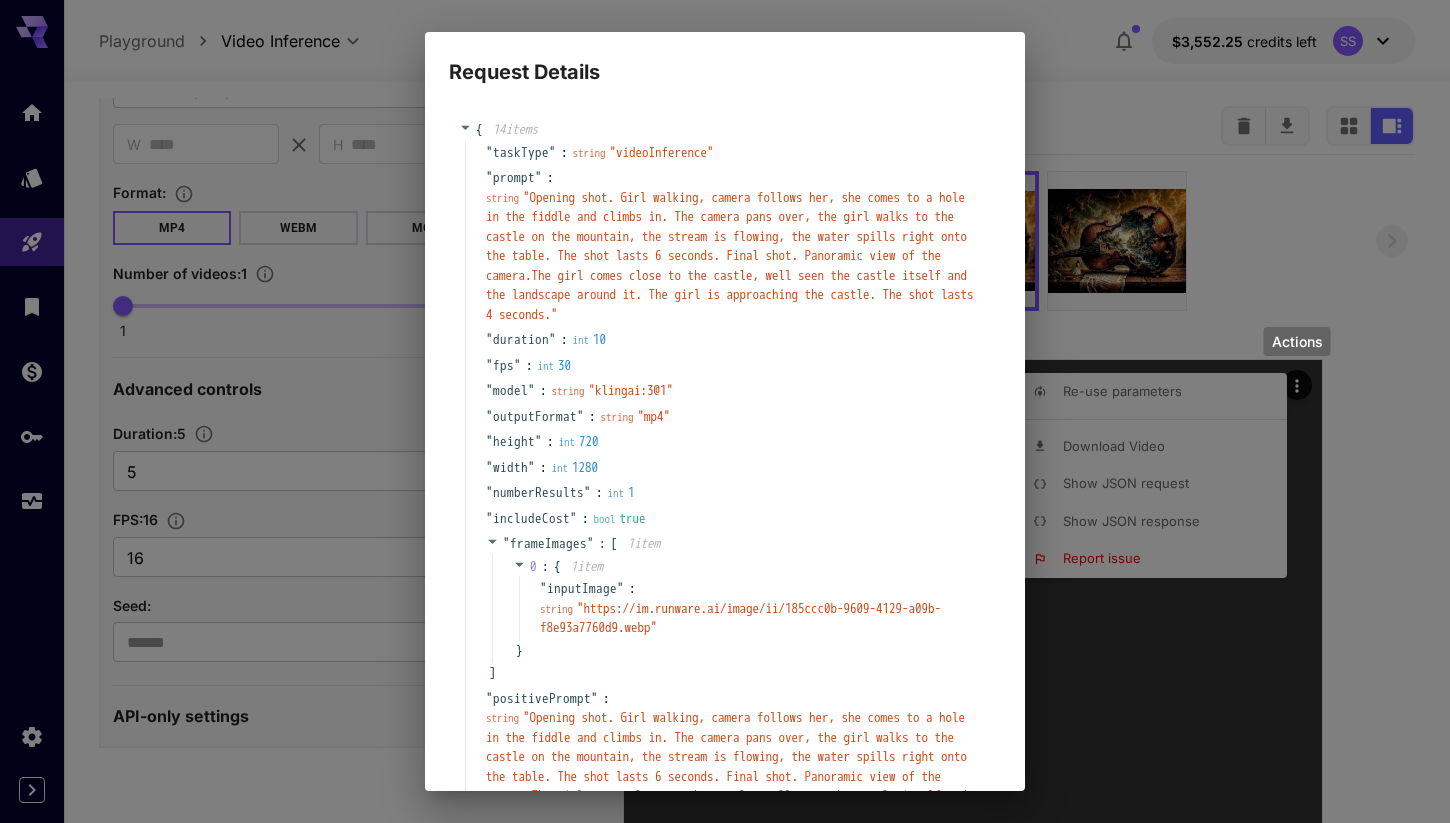 scroll, scrollTop: 18, scrollLeft: 0, axis: vertical 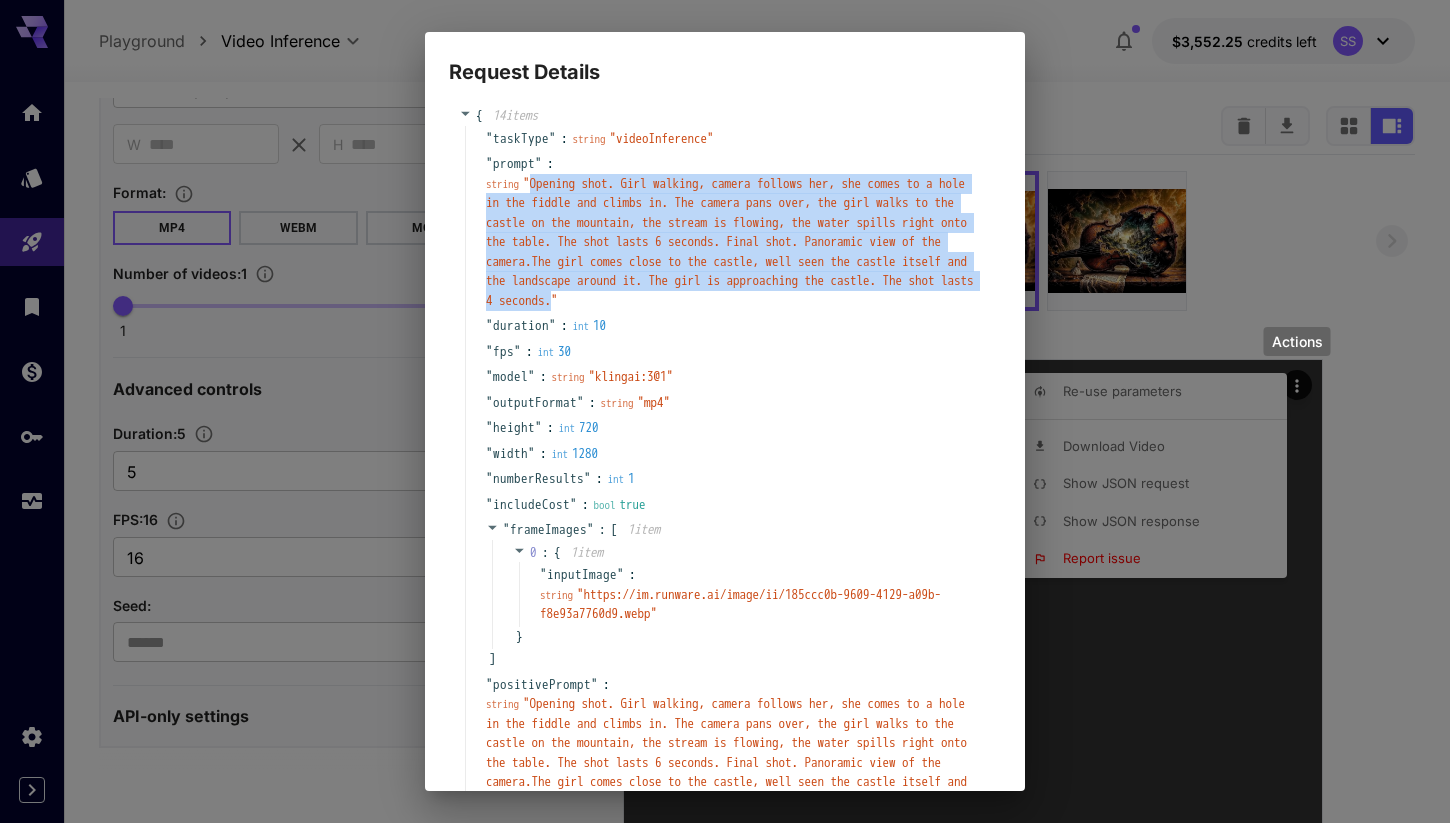 drag, startPoint x: 539, startPoint y: 183, endPoint x: 585, endPoint y: 296, distance: 122.0041 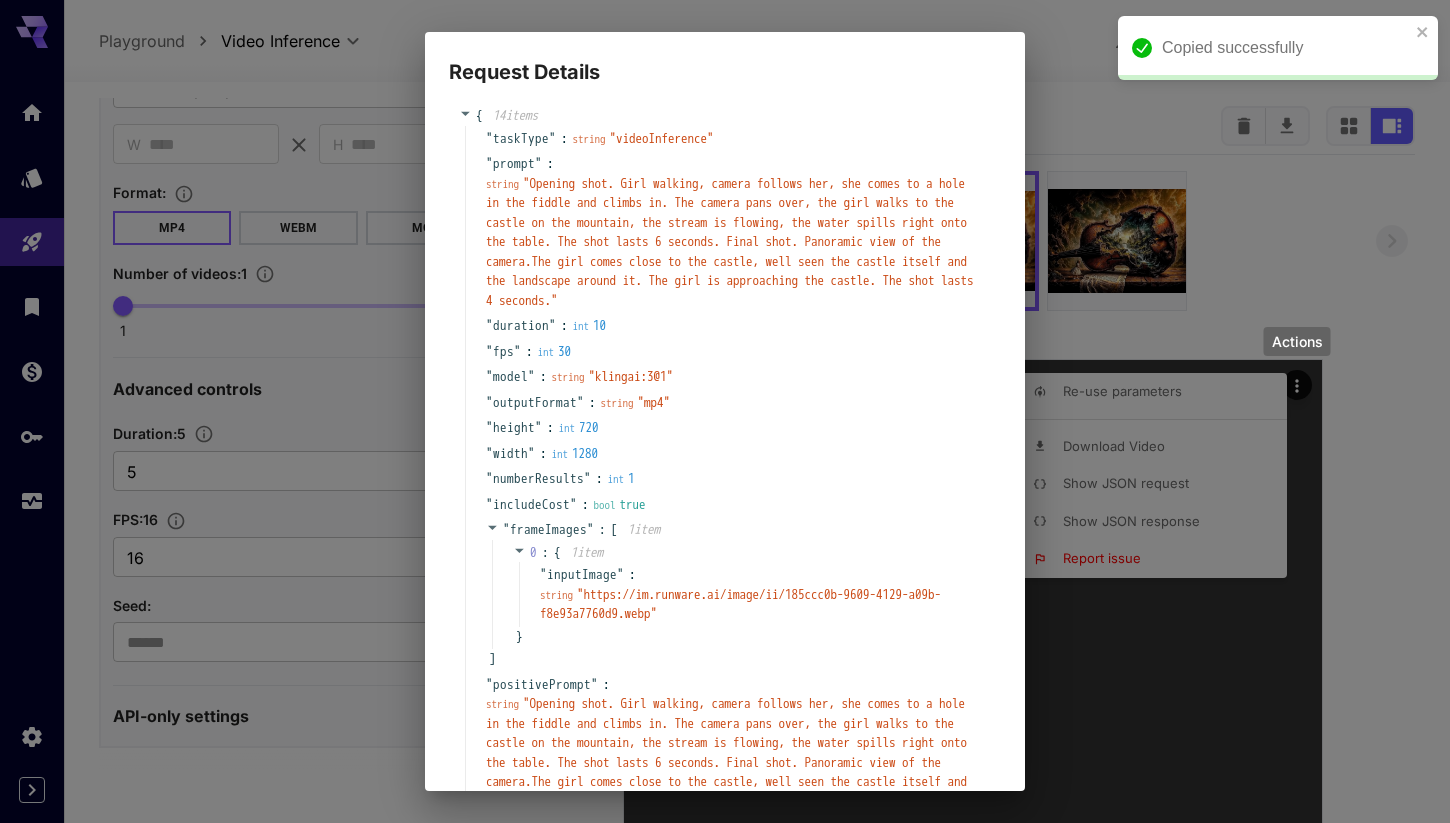 click on "Request Details { 14  item s " taskType " : string " videoInference " " prompt " : string " Opening shot. Girl walking, camera follows her, she comes to a hole in the fiddle and climbs in. The camera pans over, the girl walks to the castle on the mountain, the stream is flowing, the water spills right onto the table. The shot lasts 6 seconds. Final shot. Panoramic view of the camera.The girl comes close to the castle, well seen the castle itself and the landscape around it. The girl is approaching the castle. The shot lasts 4 seconds. " " duration " : int 10 " fps " : int 30 " model " : string " klingai:3@1 " " outputFormat " : string " mp4 " " height " : int 720 " width " : int 1280 " numberResults " : int 1 " includeCost " : bool true " frameImages " : [ 1  item 0 : { 1  item " inputImage " : string " https://im.runware.ai/image/ii/185ccc0b-9609-4129-a09b-f8e93a7760d9.webp " } ] " positivePrompt " : string " " " deliveryMethod " : string " async " " taskUUID " : string " d562306e-ac52-49cd-99b3-adabb06ead0e" at bounding box center (725, 411) 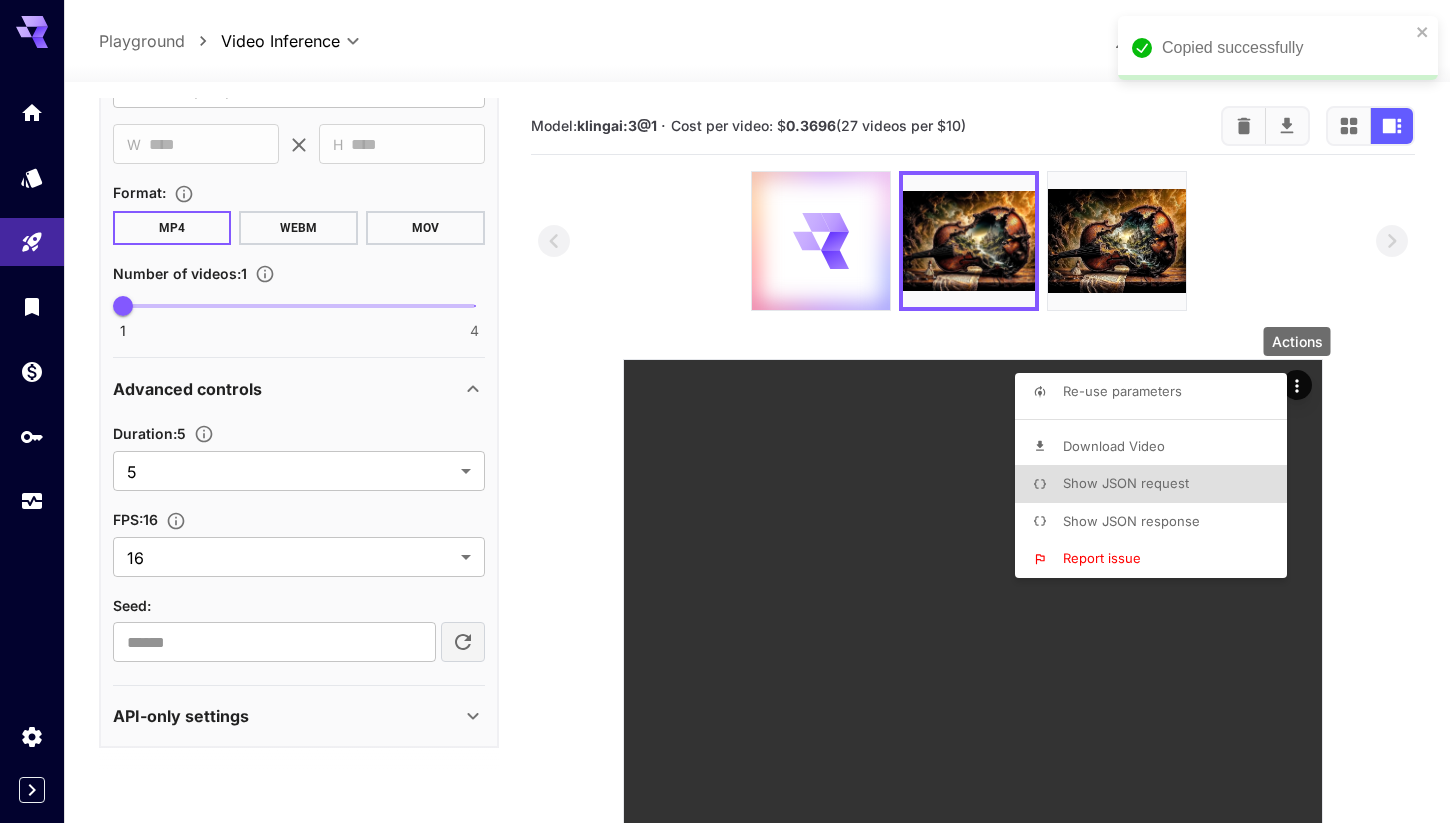 type 